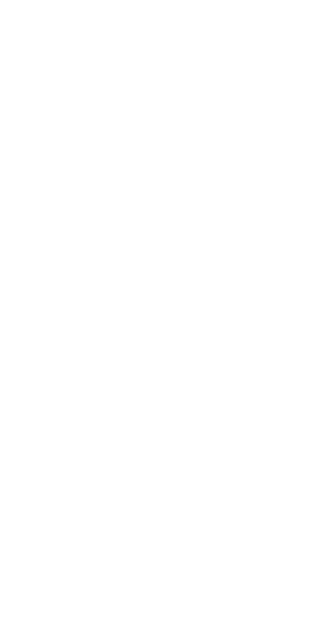 scroll, scrollTop: 0, scrollLeft: 0, axis: both 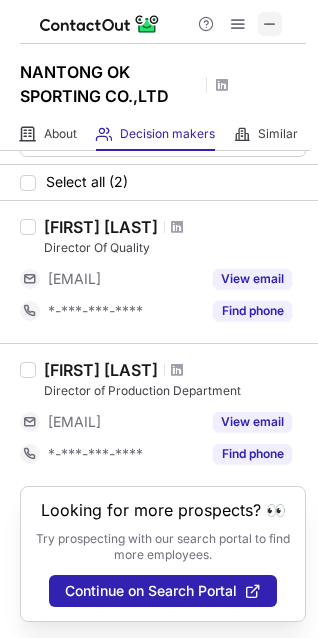 click at bounding box center (270, 24) 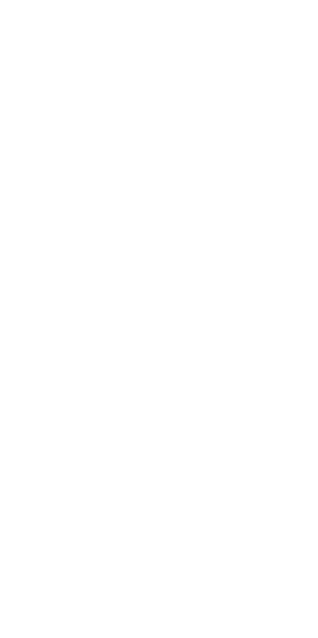 scroll, scrollTop: 0, scrollLeft: 0, axis: both 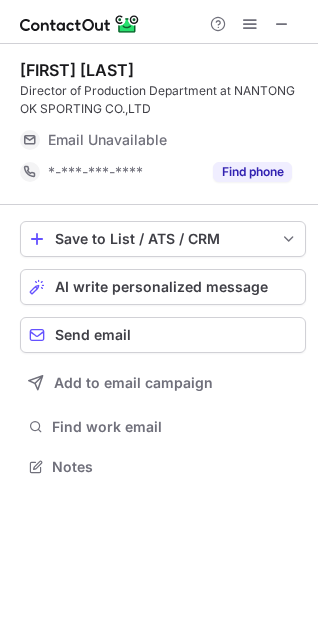 click on "Find phone" at bounding box center (252, 172) 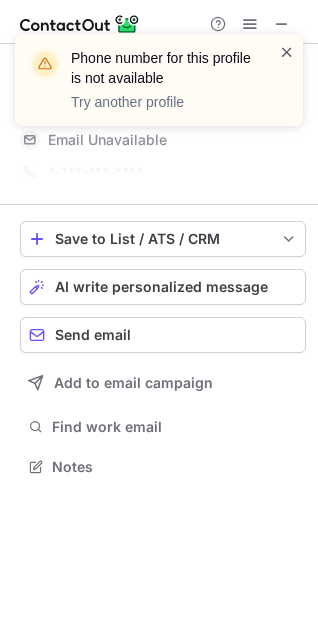 click at bounding box center (287, 52) 